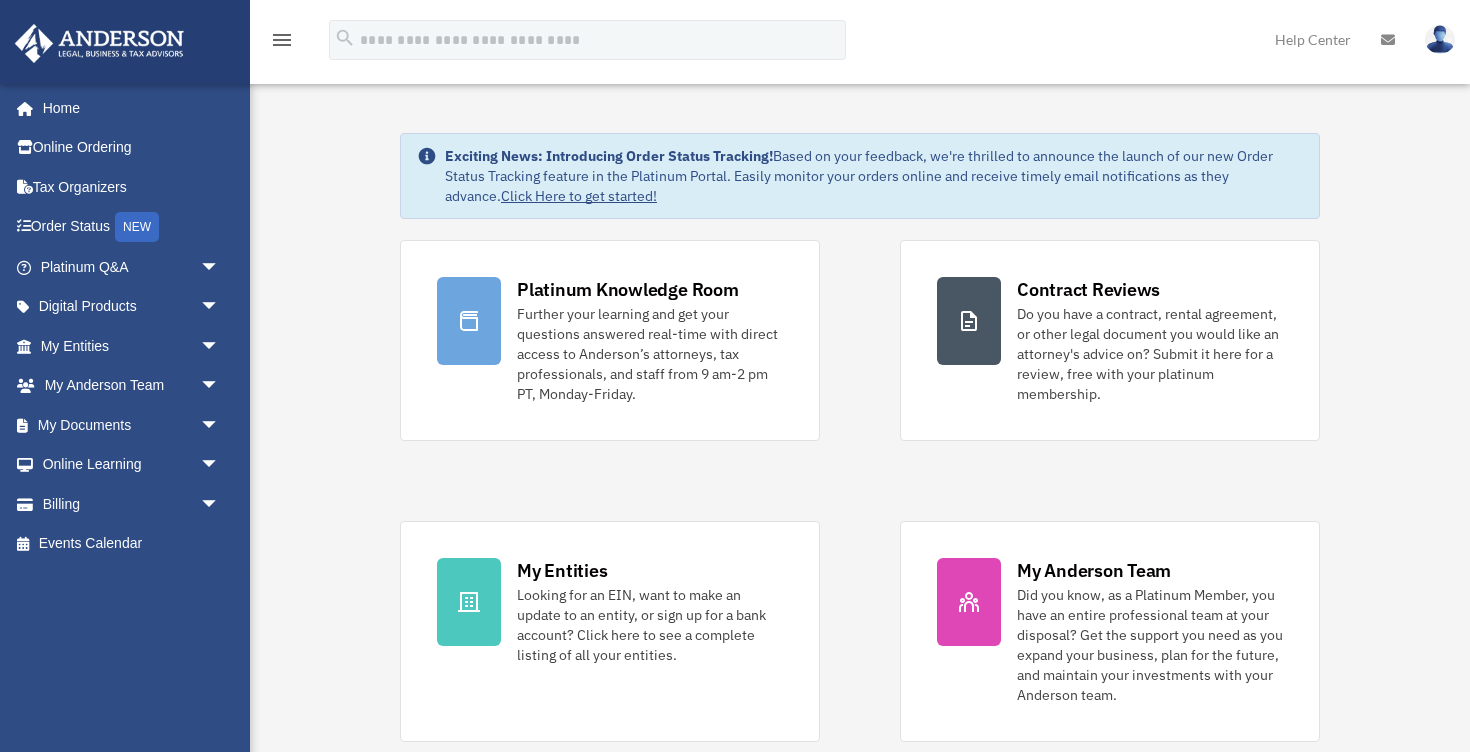 scroll, scrollTop: 0, scrollLeft: 0, axis: both 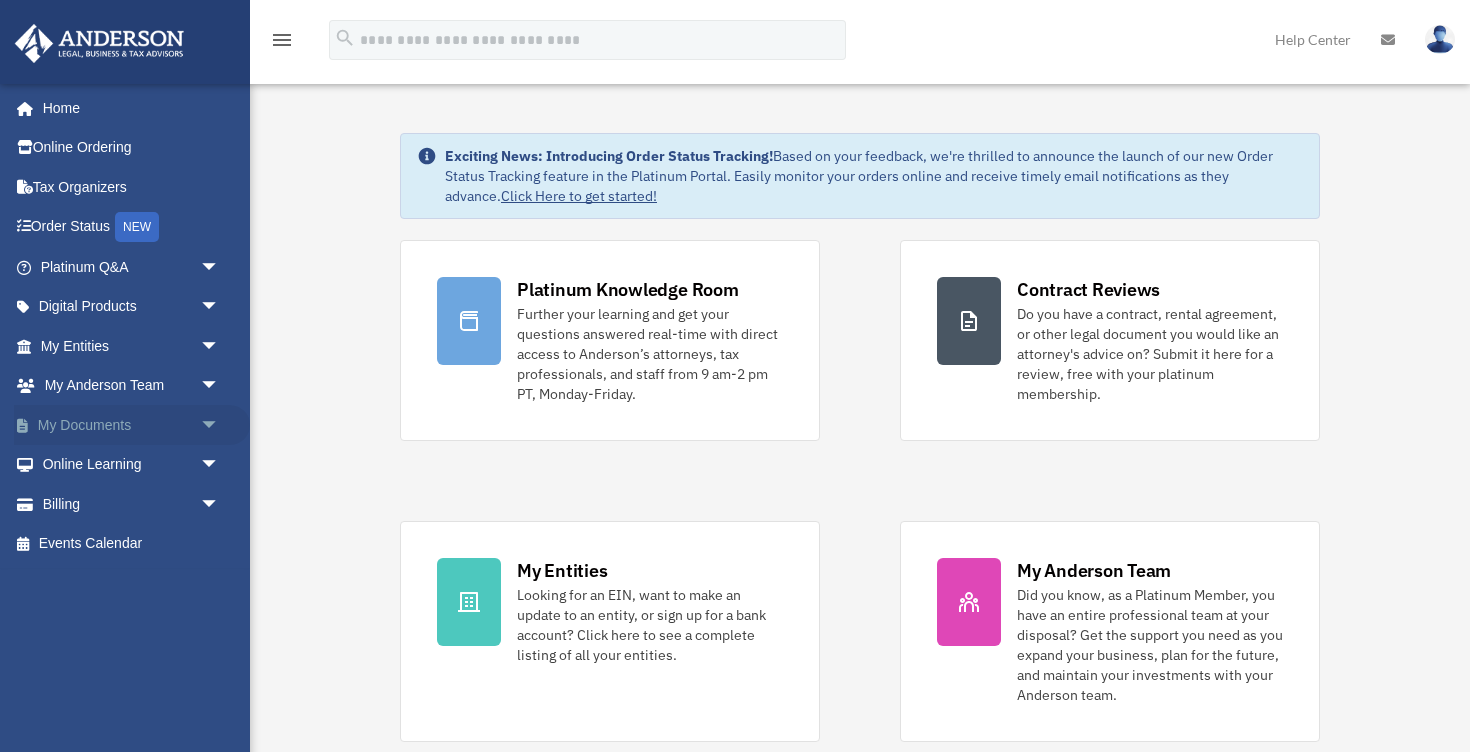 click on "My Documents arrow_drop_down" at bounding box center (132, 425) 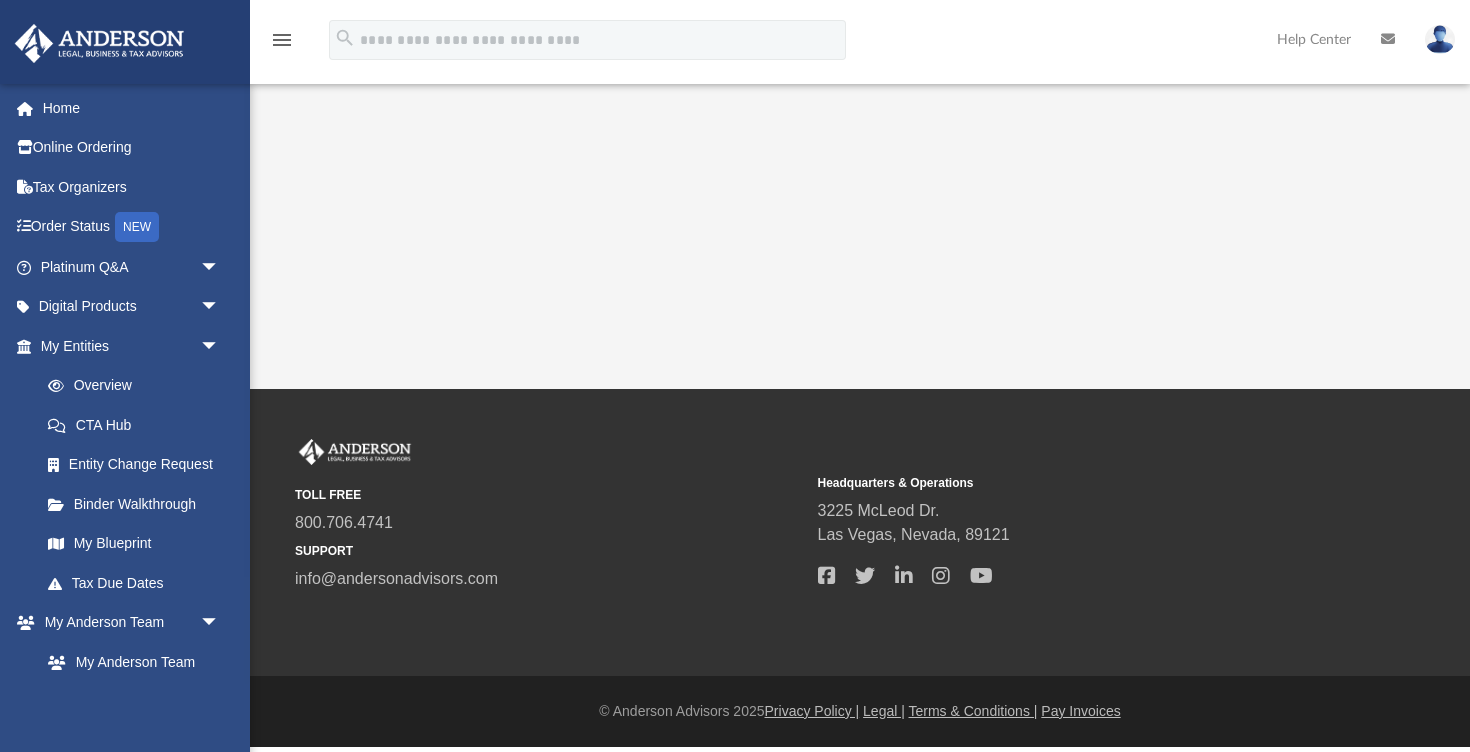 scroll, scrollTop: 0, scrollLeft: 0, axis: both 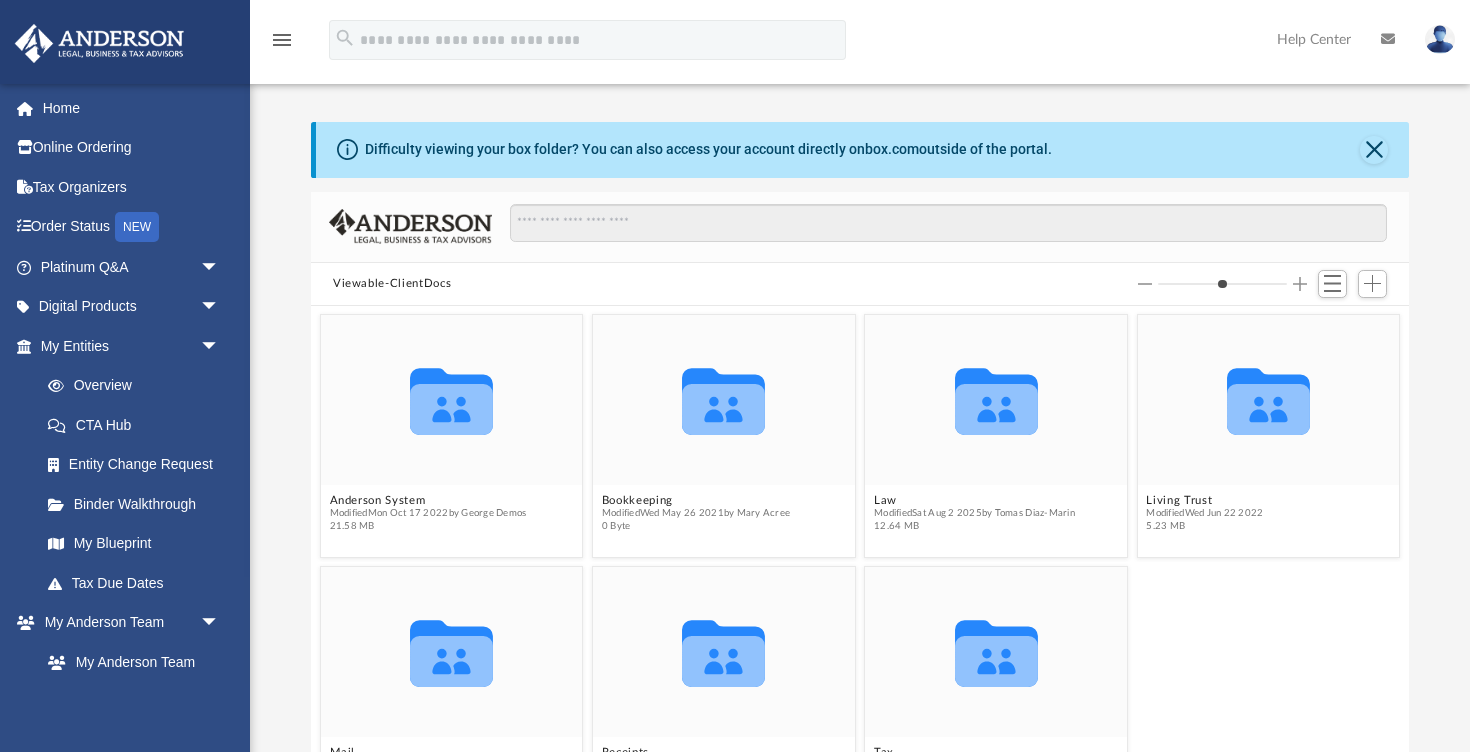 click on "Difficulty viewing your box folder? You can also access your account directly on  box.com  outside of the portal.  No Client Folder Found - Please contact   your team   for assistance.  Viewable-ClientDocs Collaborated Folder Anderson System Modified  Mon Oct 17 2022  by George Demos 21.58 MB Collaborated Folder Bookkeeping Modified  Wed May 26 2021  by Mary Acree 0 Byte Collaborated Folder Law Modified  Sat Aug 2 2025  by Tomas Diaz-Marin 12.64 MB Collaborated Folder Living Trust Modified  Wed Jun 22 2022 5.23 MB Collaborated Folder Mail Modified  Wed May 26 2021  by Mary Acree 0 Byte Collaborated Folder Receipts Modified  Wed May 26 2021  by Mary Acree 0 Byte Collaborated Folder Tax Modified  Tue Jul 22 2025  by Alex Price 108.35 MB Complete ..." at bounding box center (860, 441) 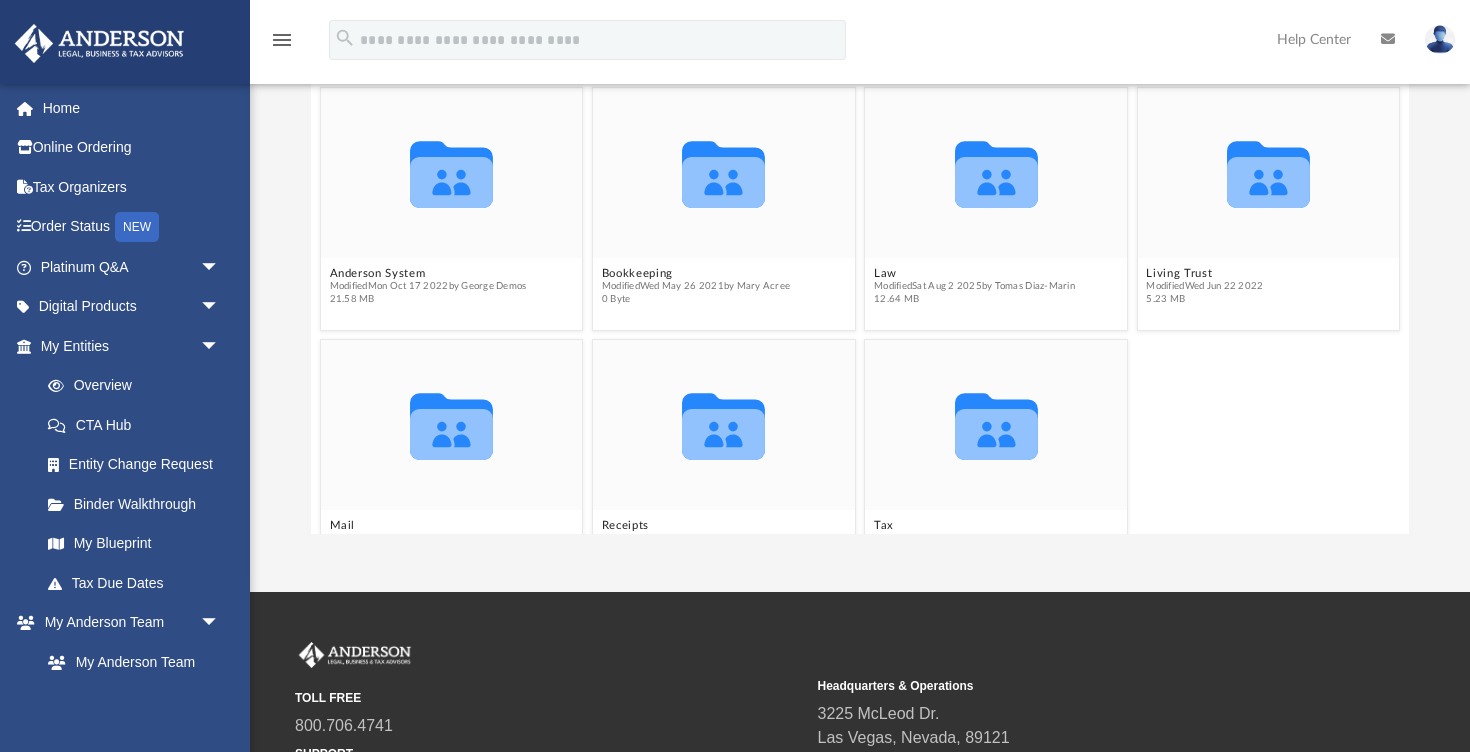 scroll, scrollTop: 243, scrollLeft: 0, axis: vertical 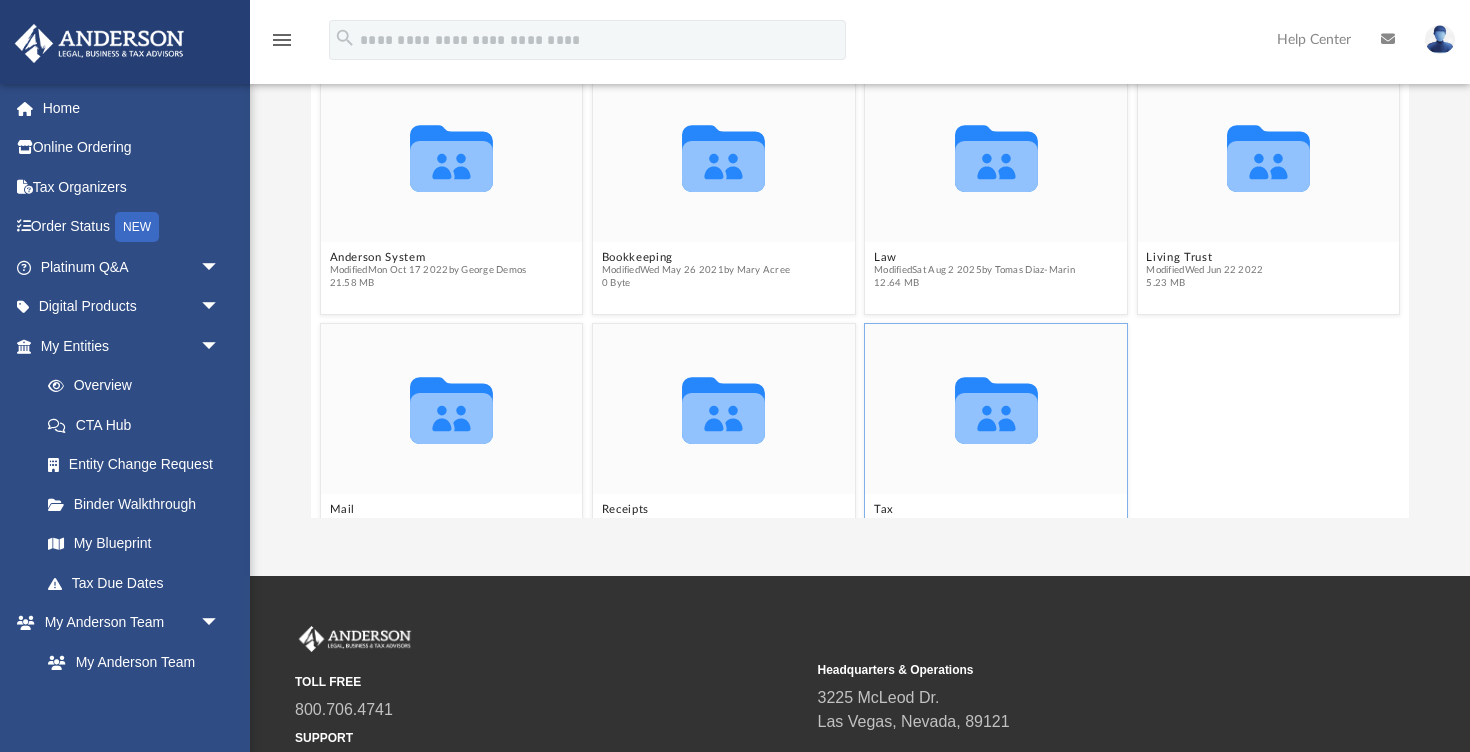 click 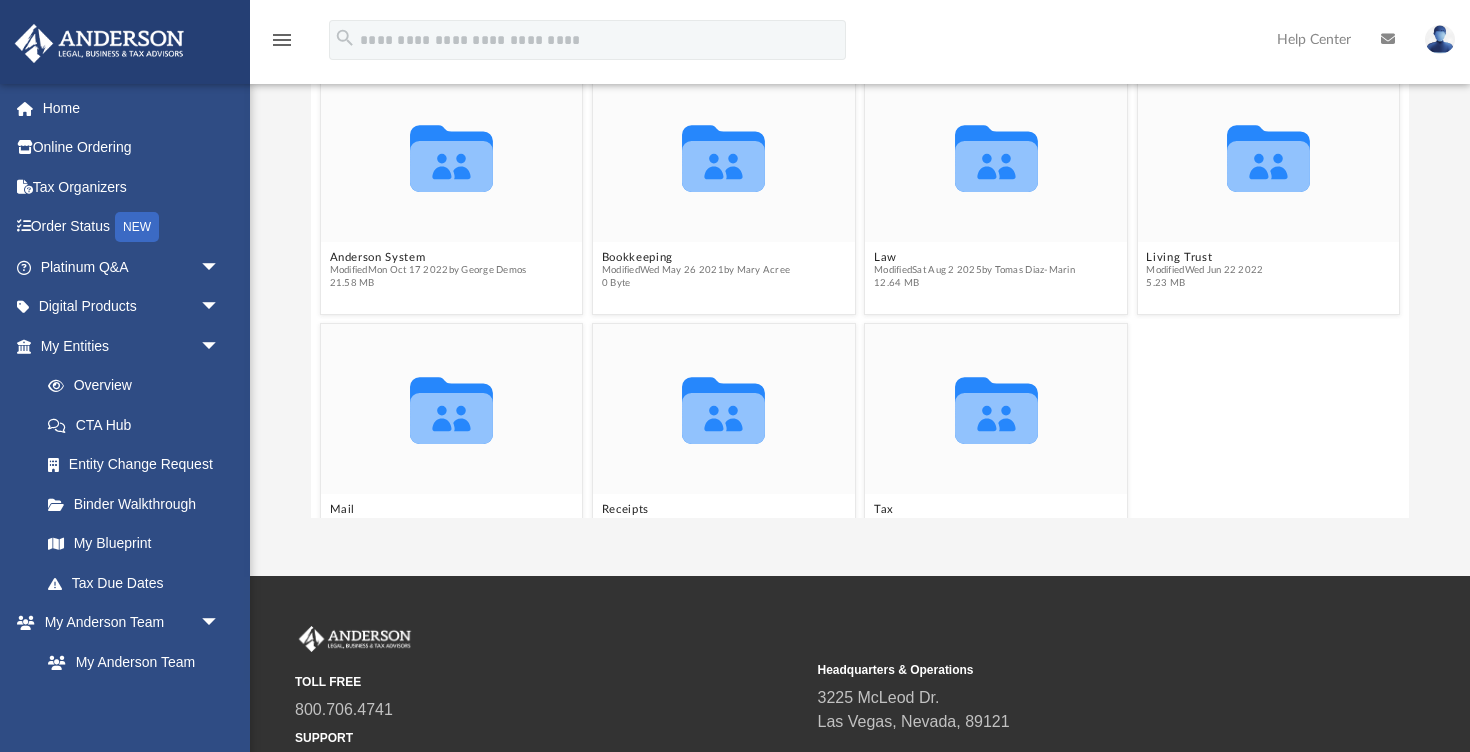 click on "Collaborated Folder Mail Modified  Wed May 26 2021  by Mary Acree 0 Byte Collaborated Folder Receipts Modified  Wed May 26 2021  by Mary Acree 0 Byte Collaborated Folder Tax Modified  Tue Jul 22 2025  by Alex Price 108.35 MB" at bounding box center [859, 445] 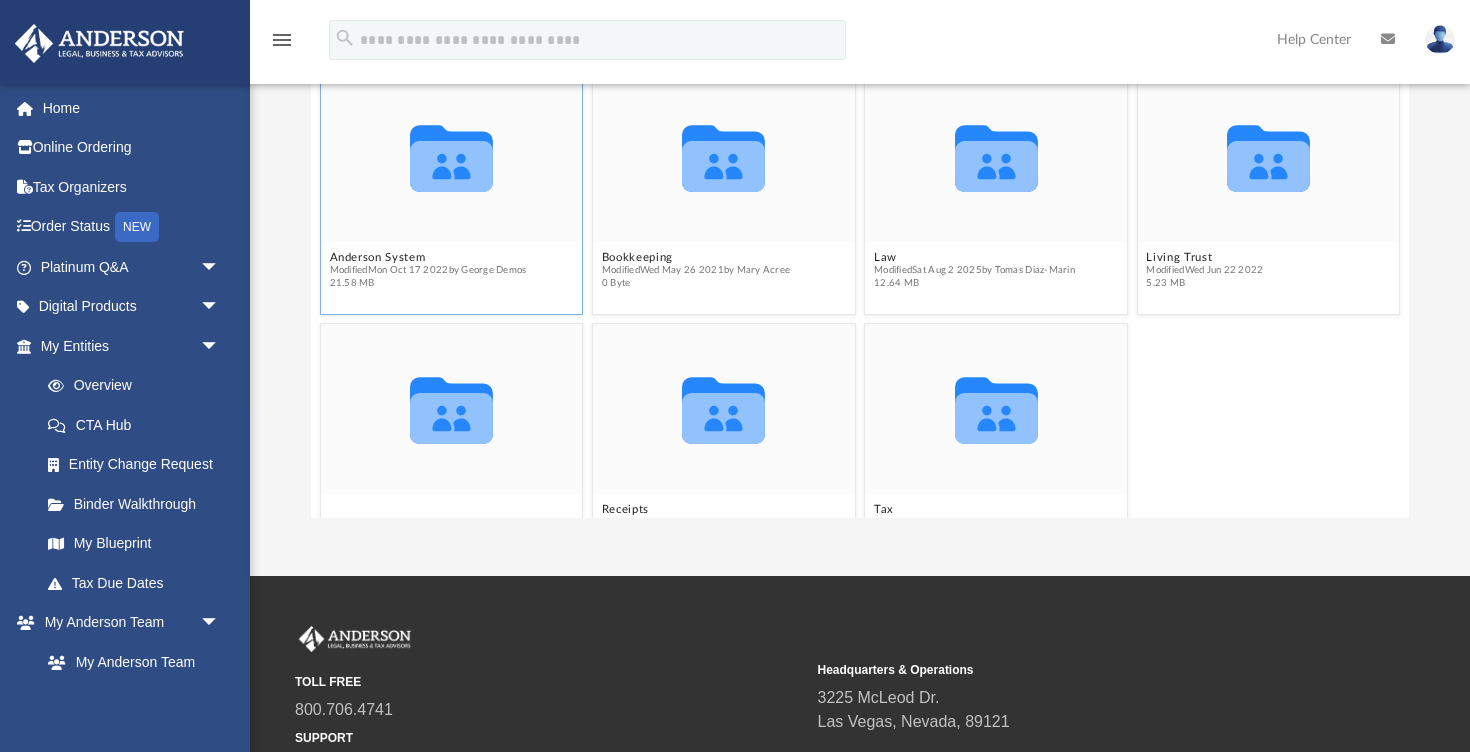scroll, scrollTop: 0, scrollLeft: 0, axis: both 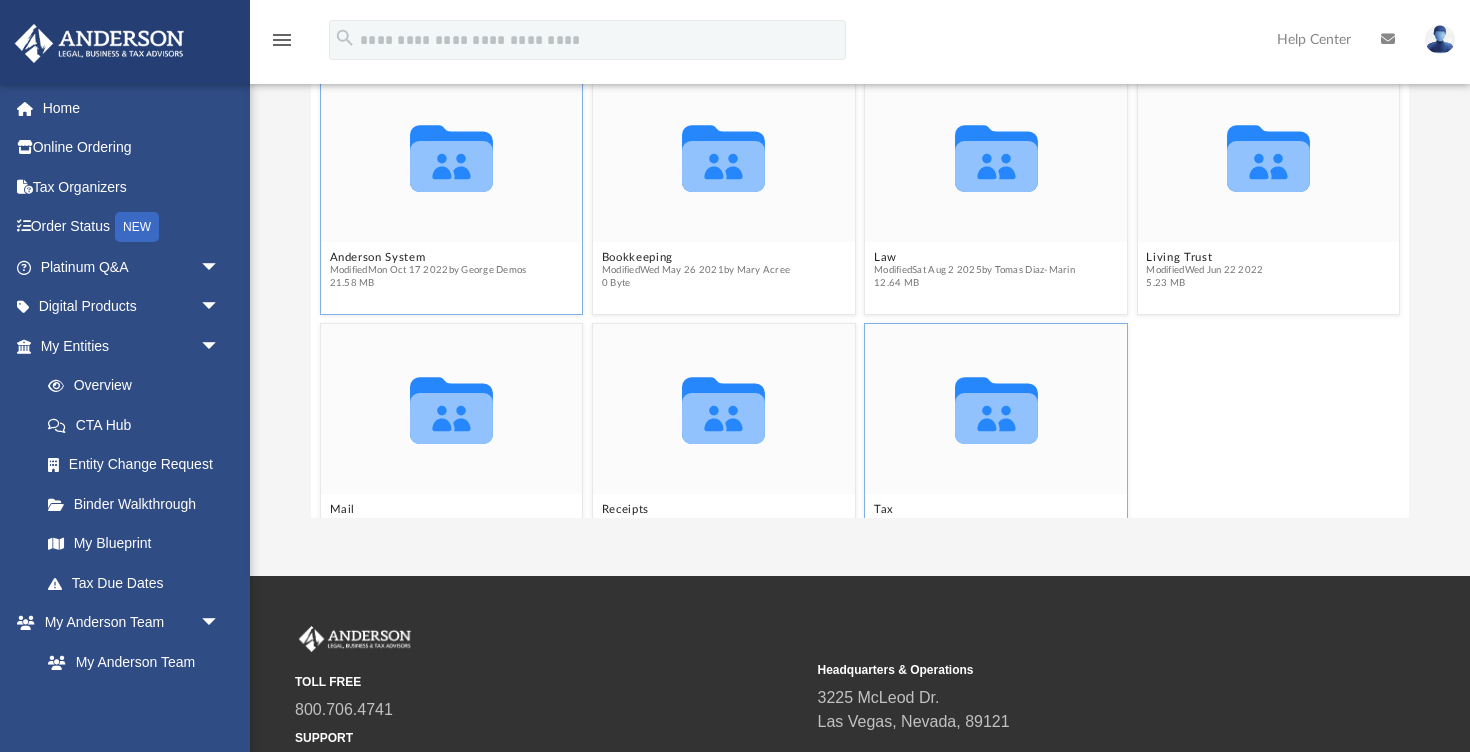 click 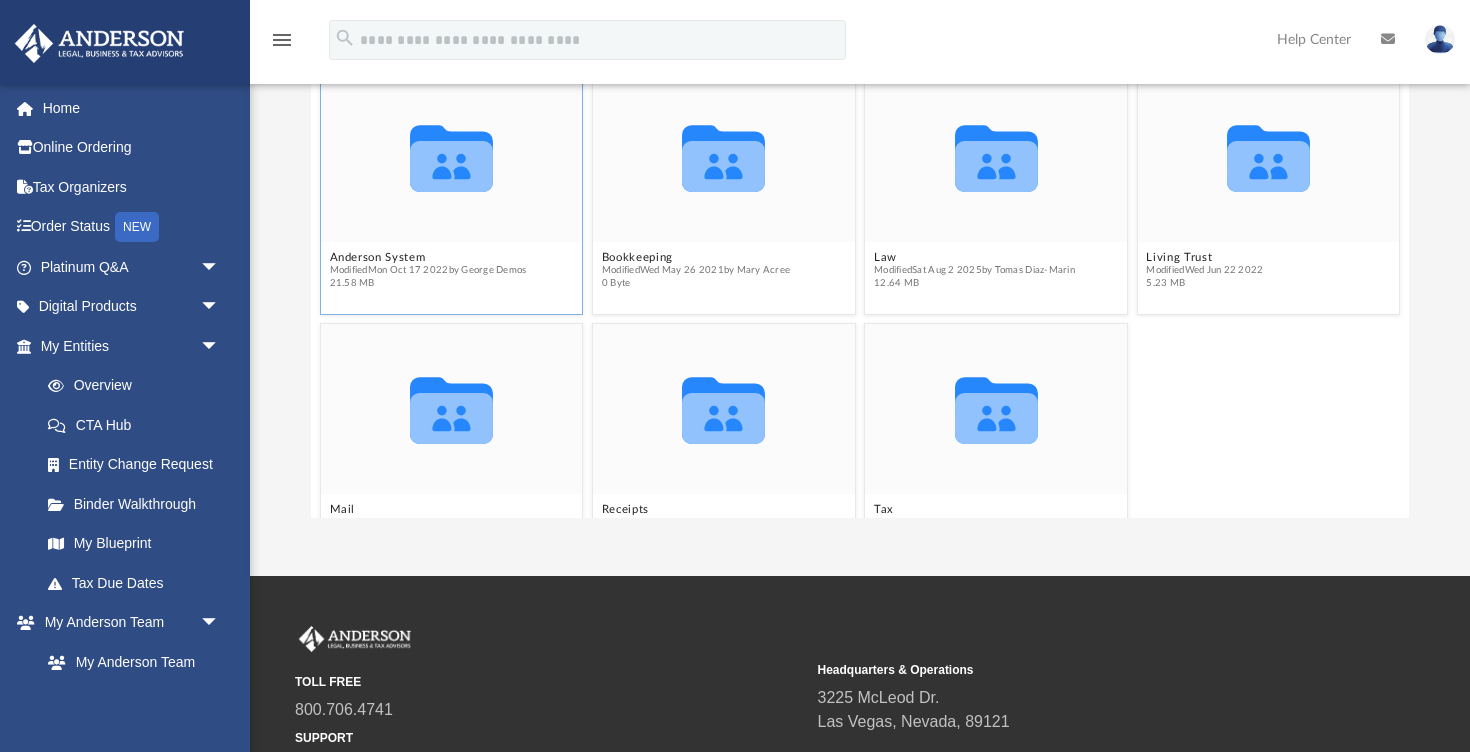 click on "Collaborated Folder Mail Modified  Wed May 26 2021  by Mary Acree 0 Byte Collaborated Folder Receipts Modified  Wed May 26 2021  by Mary Acree 0 Byte Collaborated Folder Tax Modified  Tue Jul 22 2025  by Alex Price 108.35 MB" at bounding box center [859, 445] 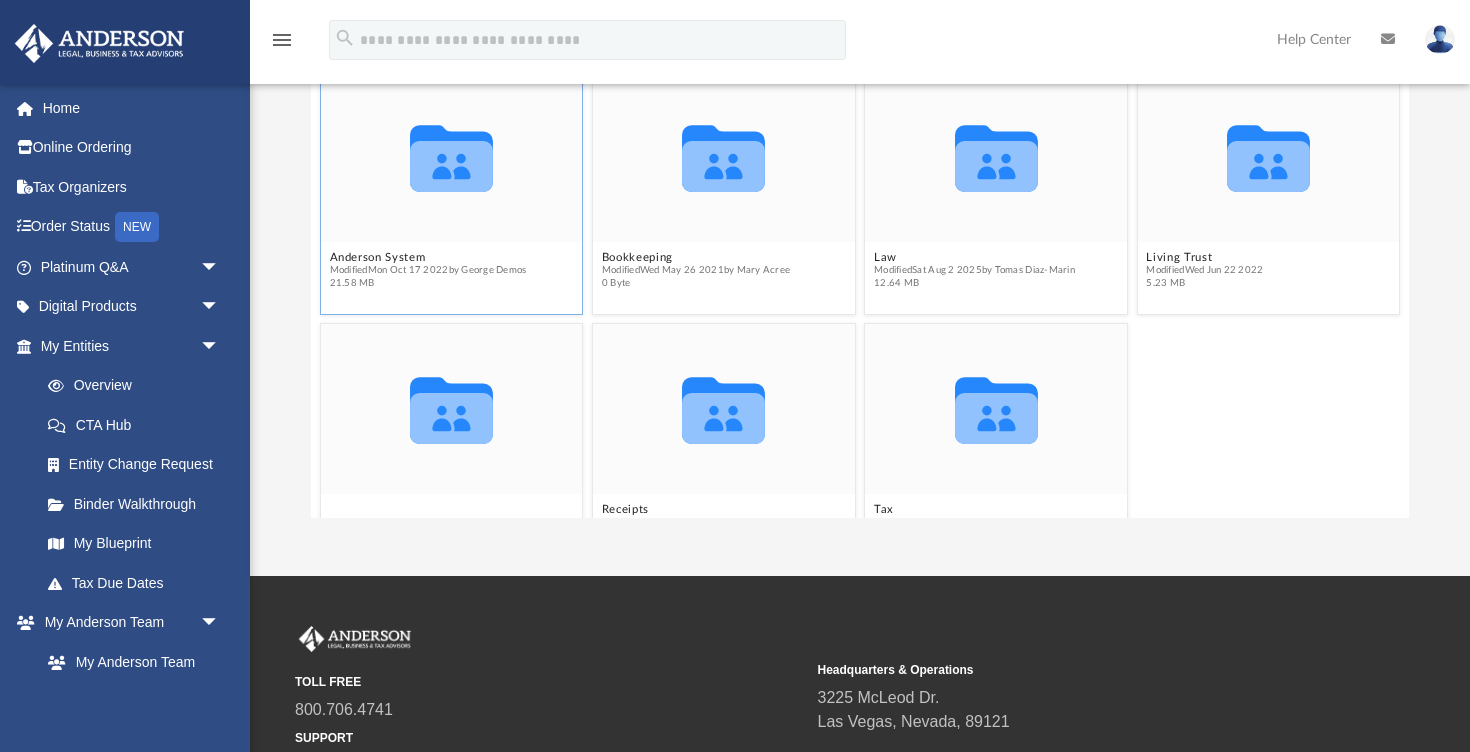 scroll, scrollTop: 49, scrollLeft: 0, axis: vertical 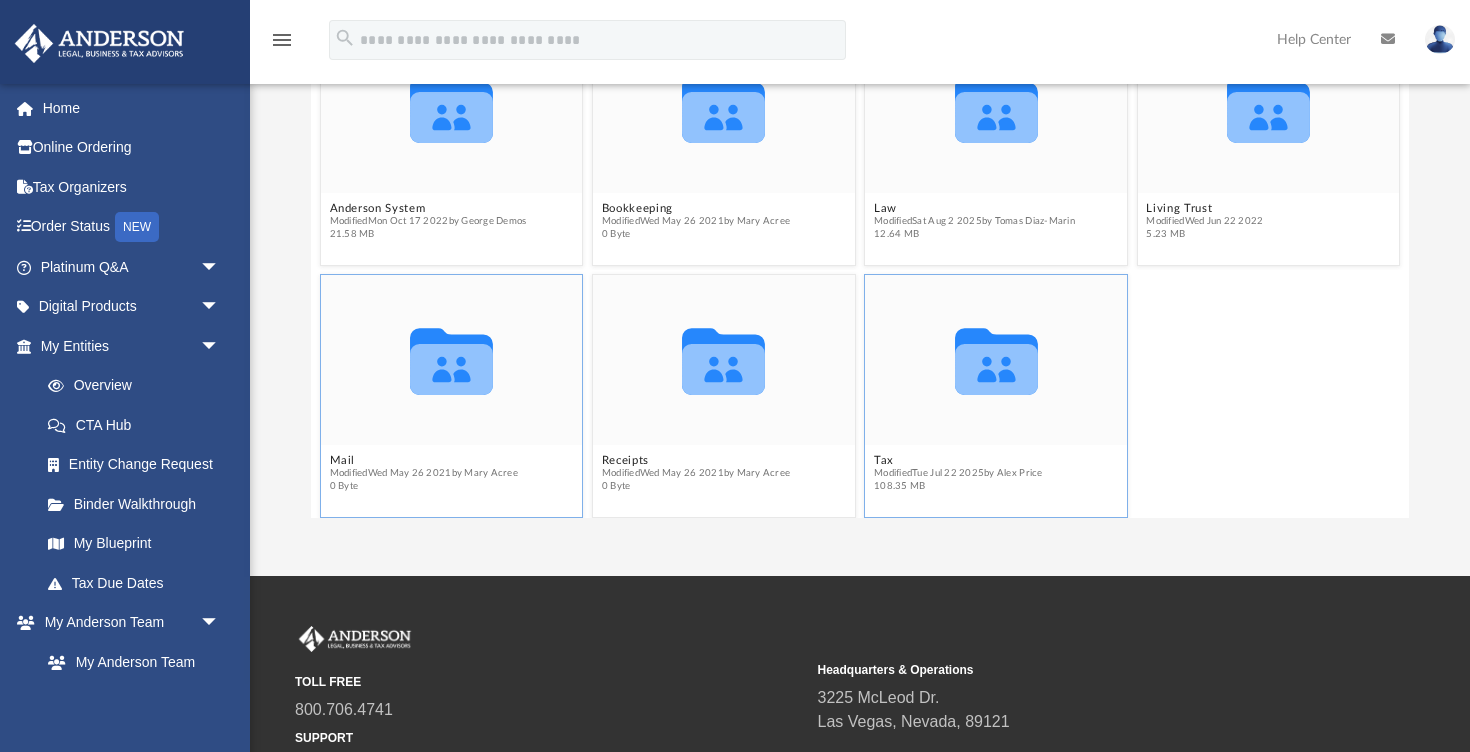 click 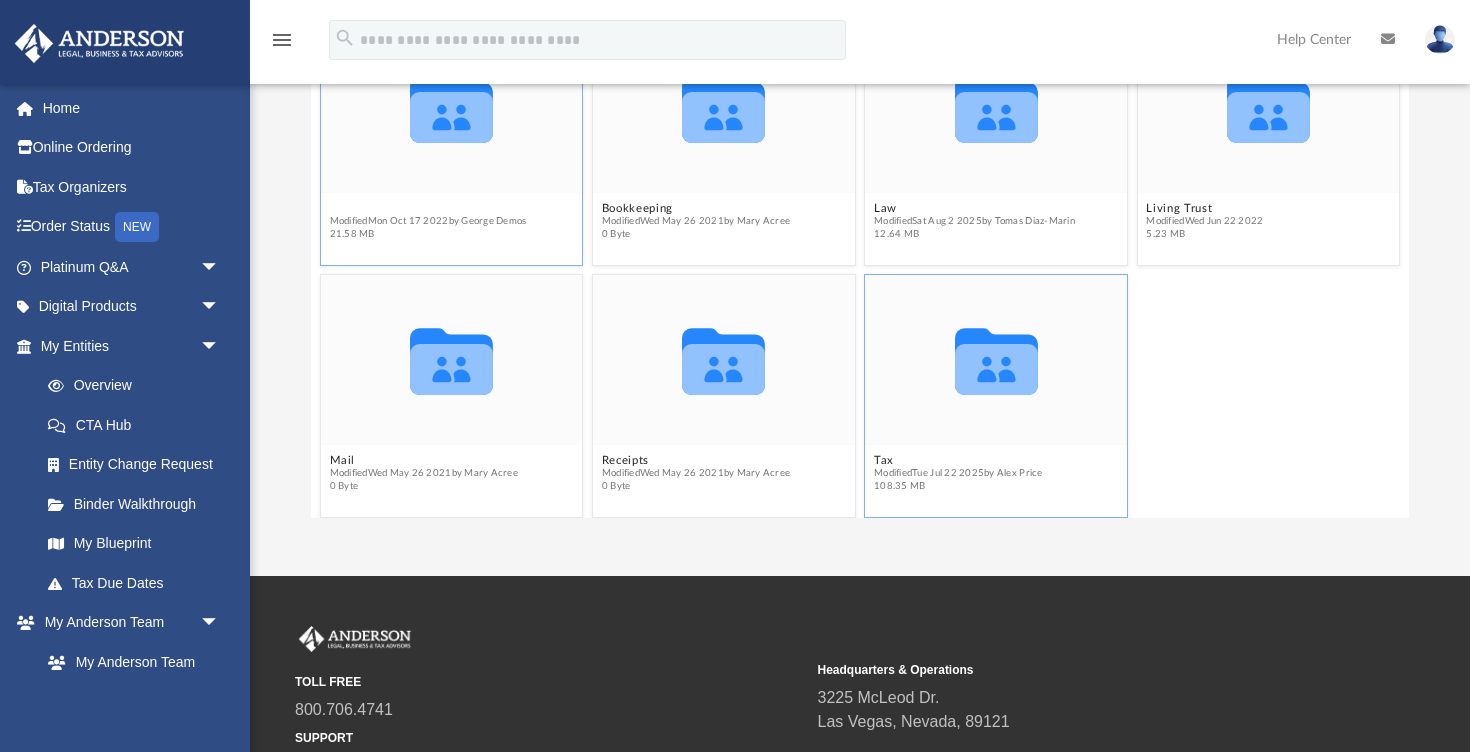 scroll, scrollTop: 0, scrollLeft: 0, axis: both 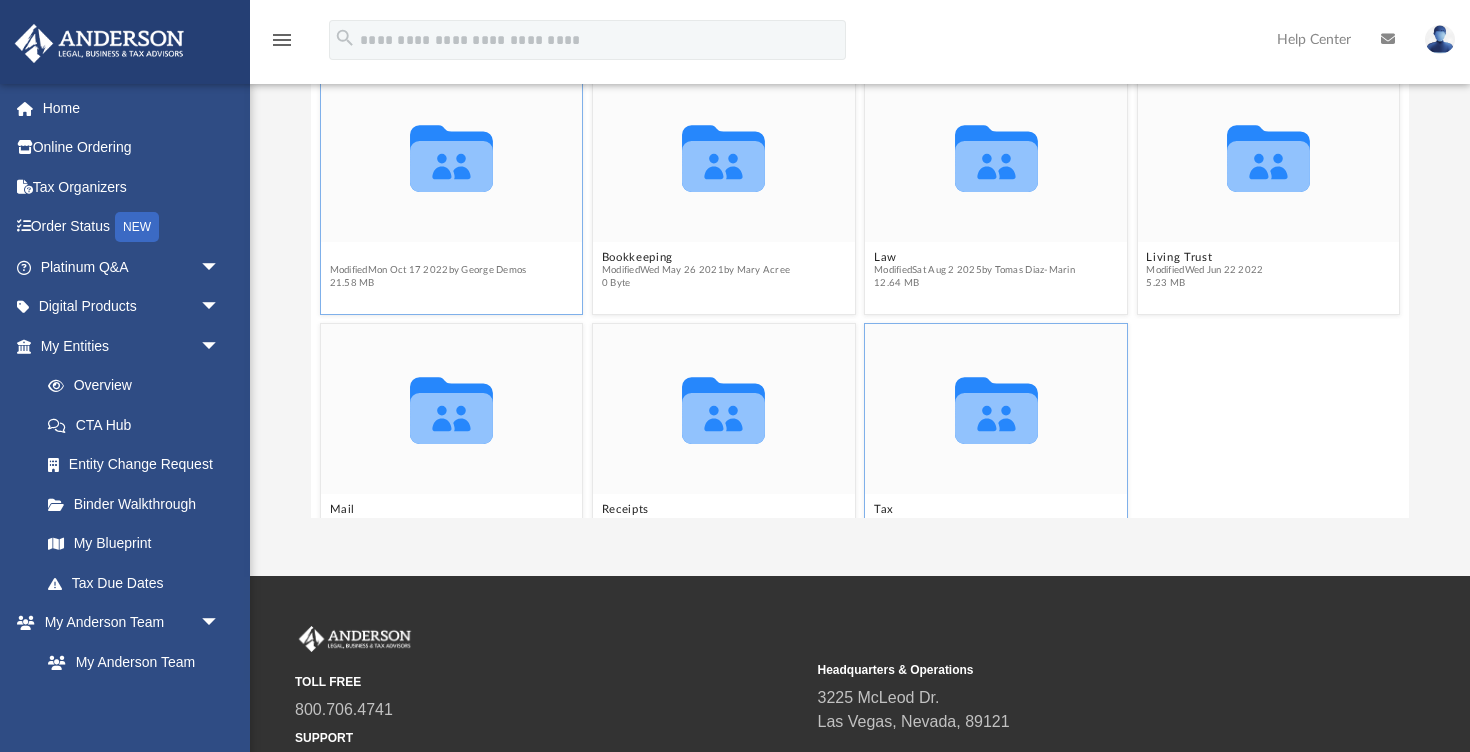 type 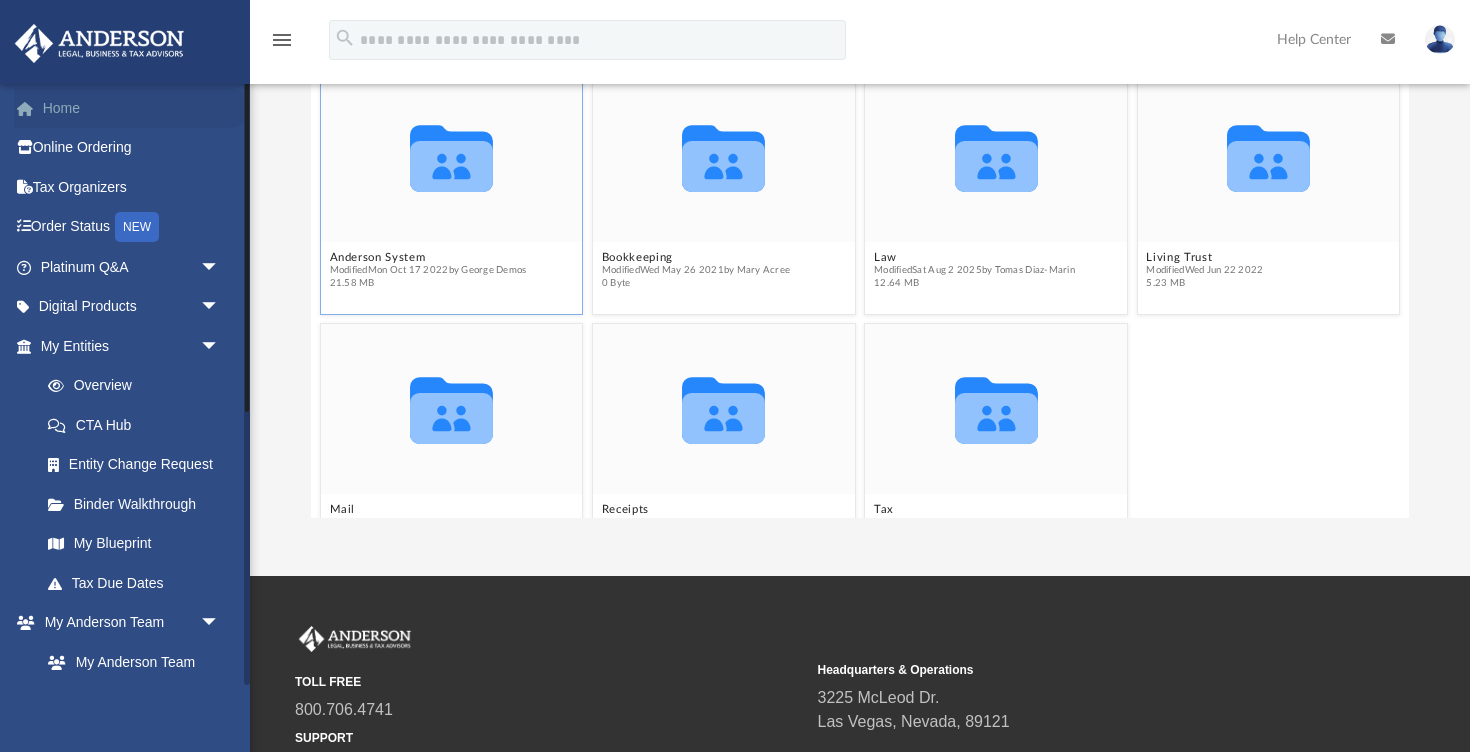 click on "Home" at bounding box center (132, 108) 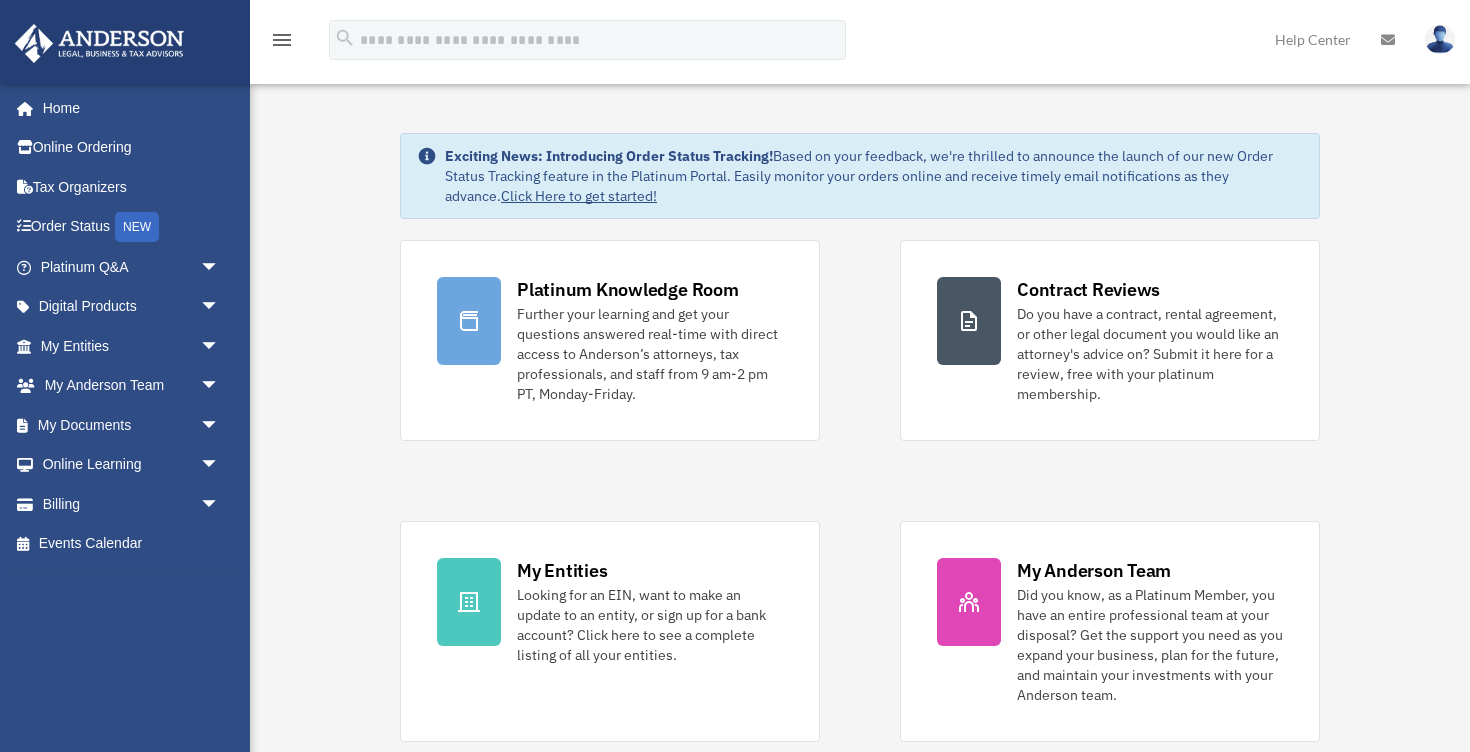 scroll, scrollTop: 0, scrollLeft: 0, axis: both 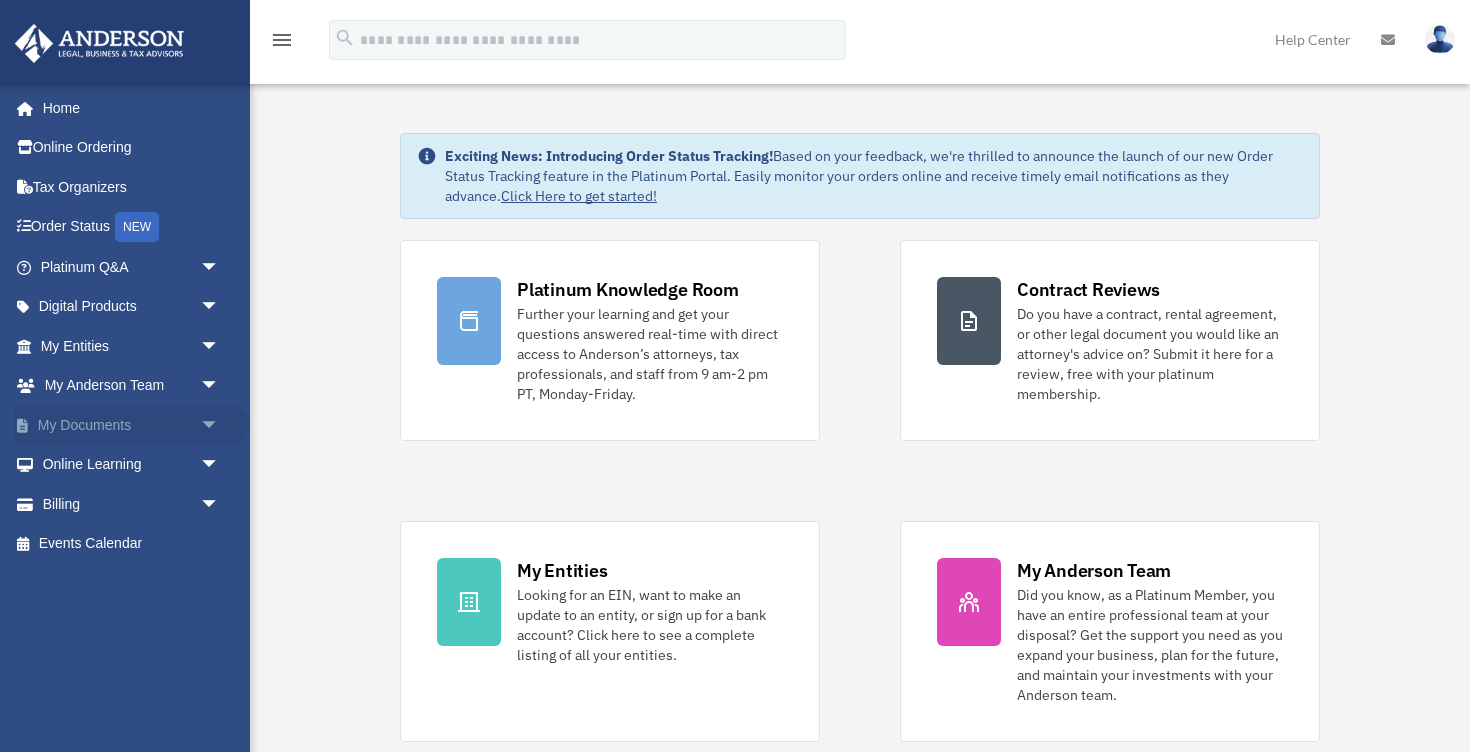 click on "My Documents arrow_drop_down" at bounding box center (132, 425) 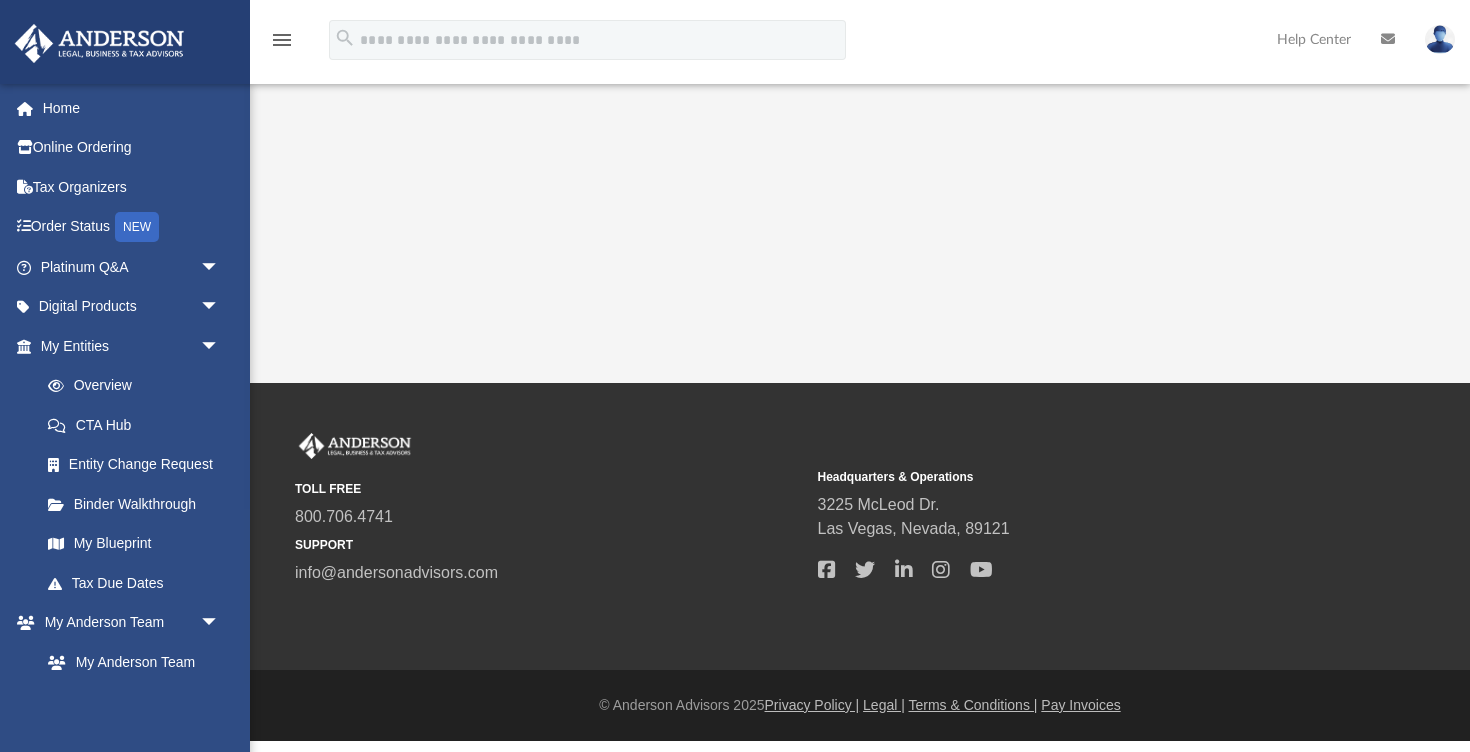 scroll, scrollTop: 0, scrollLeft: 0, axis: both 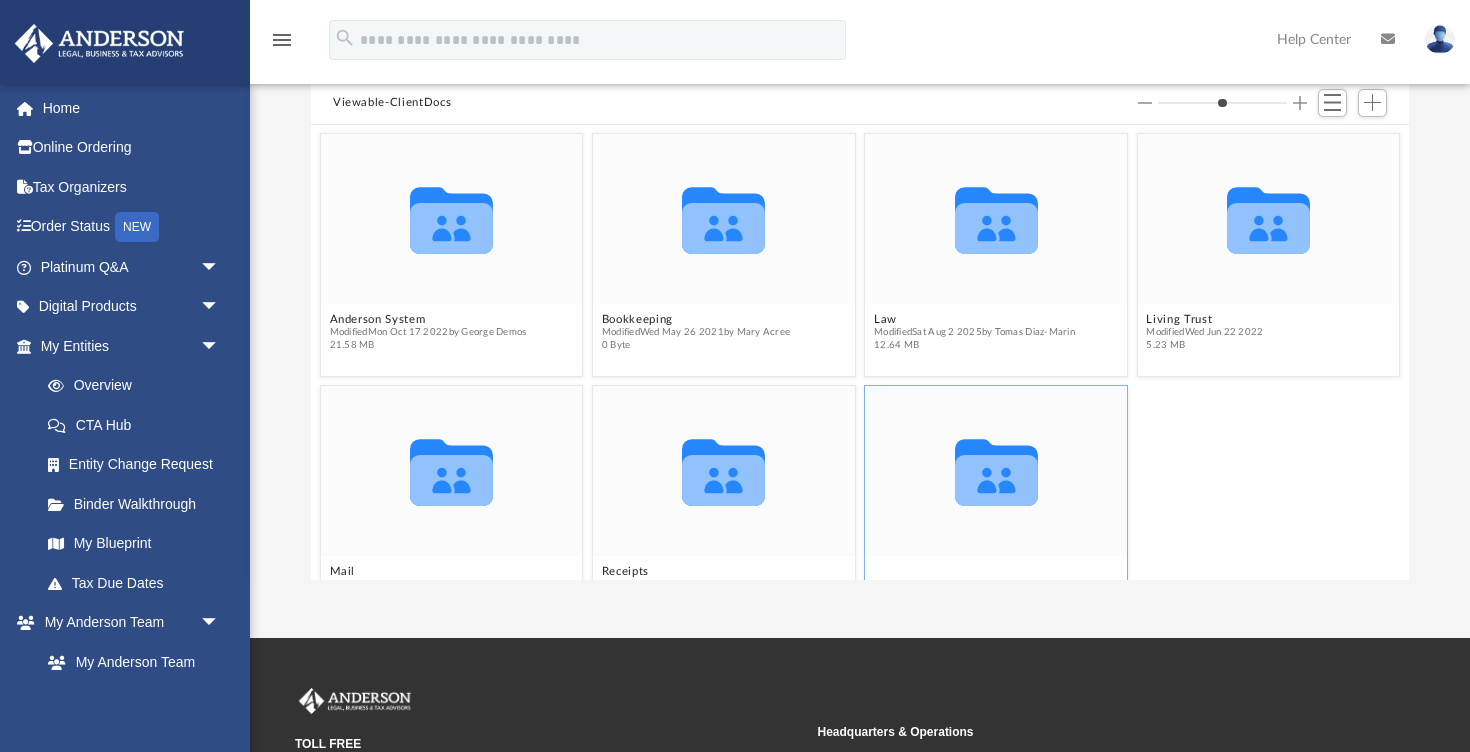 click on "Tax" at bounding box center (958, 571) 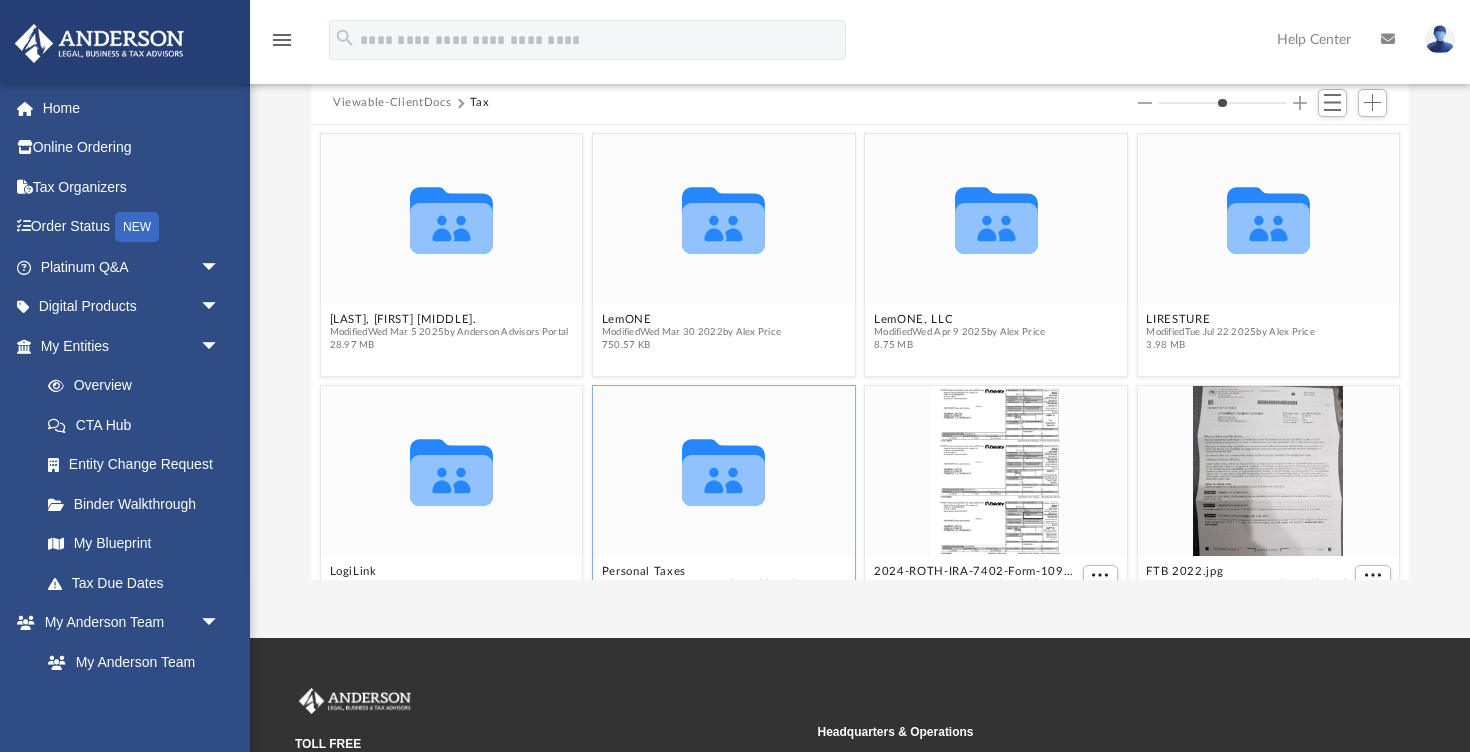 click 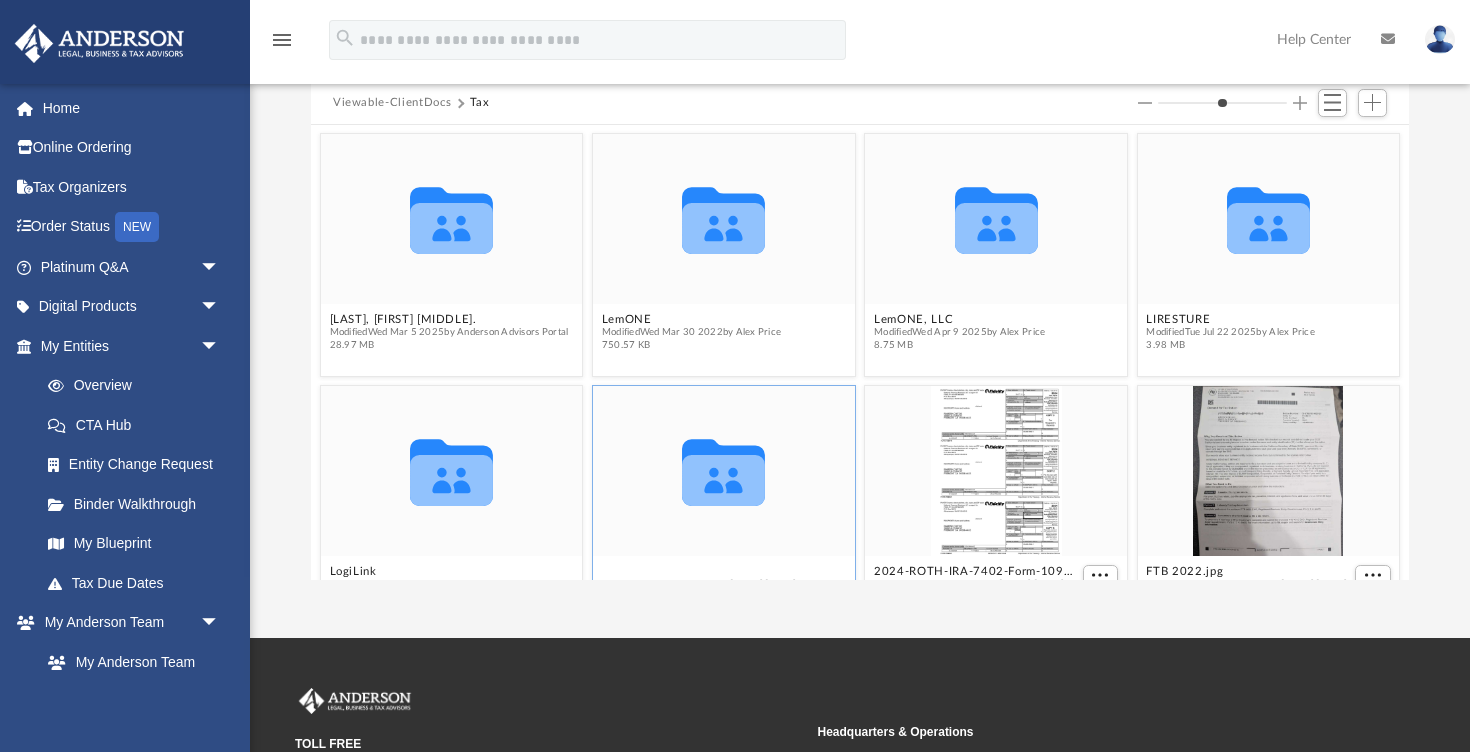 click on "Personal Taxes" at bounding box center [699, 571] 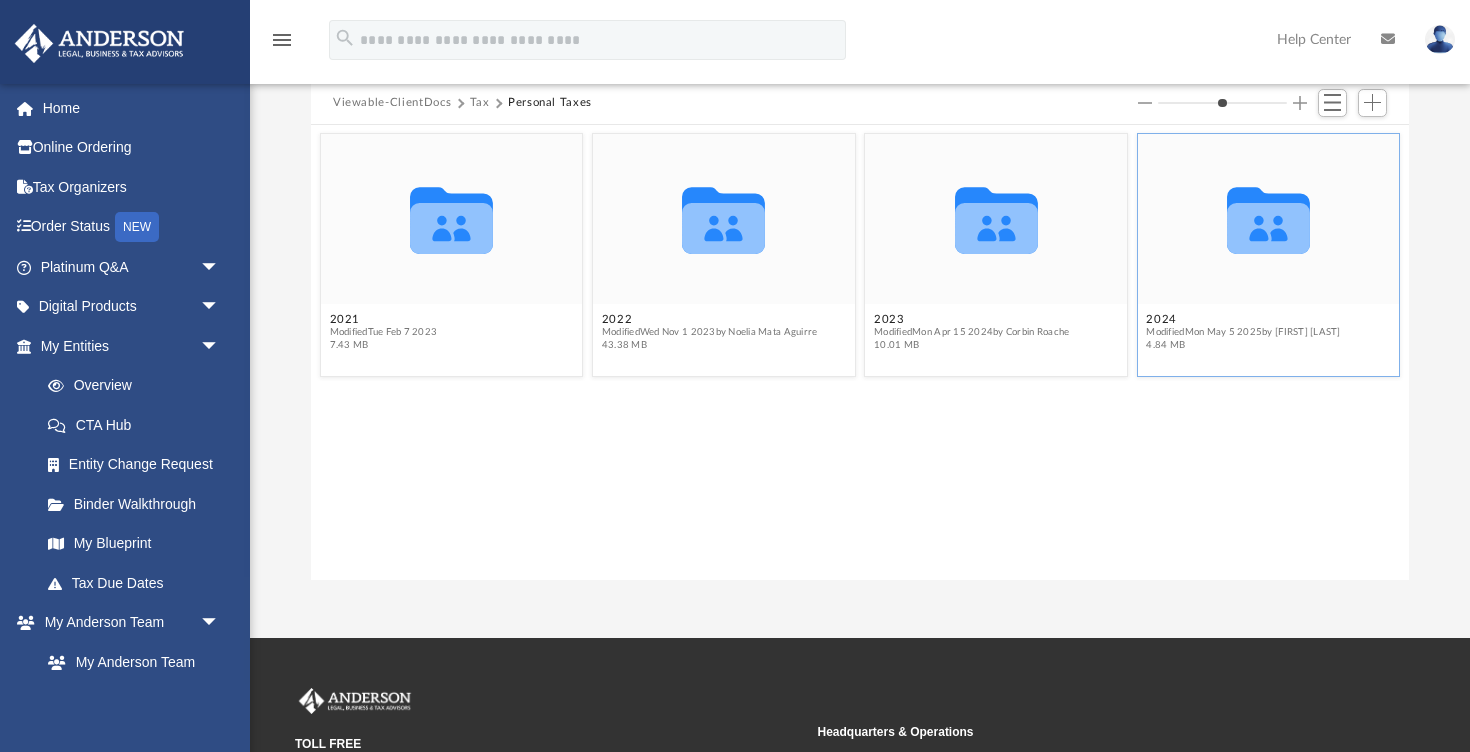click on "Modified Mon May 5 2025 by [FIRST] [LAST]" at bounding box center [1243, 332] 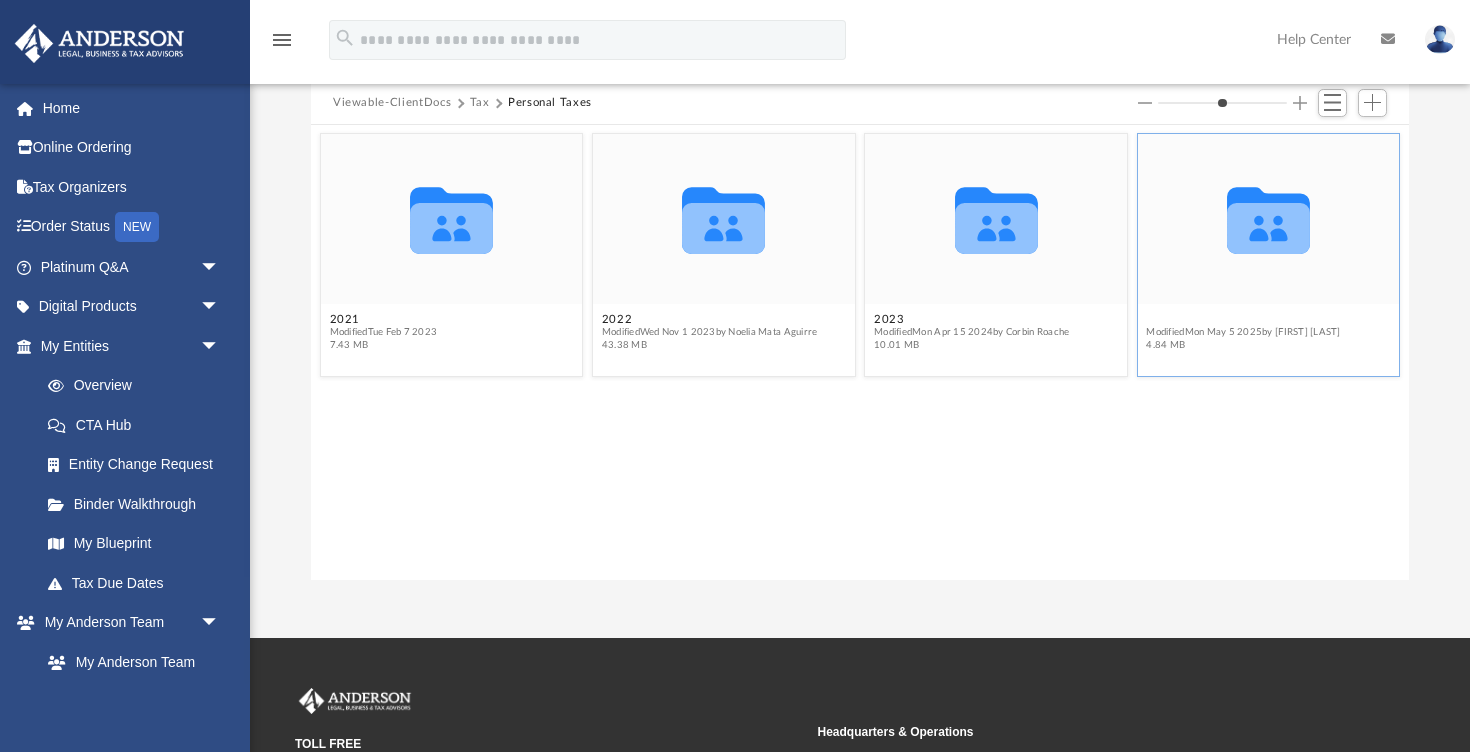 click on "2024" at bounding box center [1243, 319] 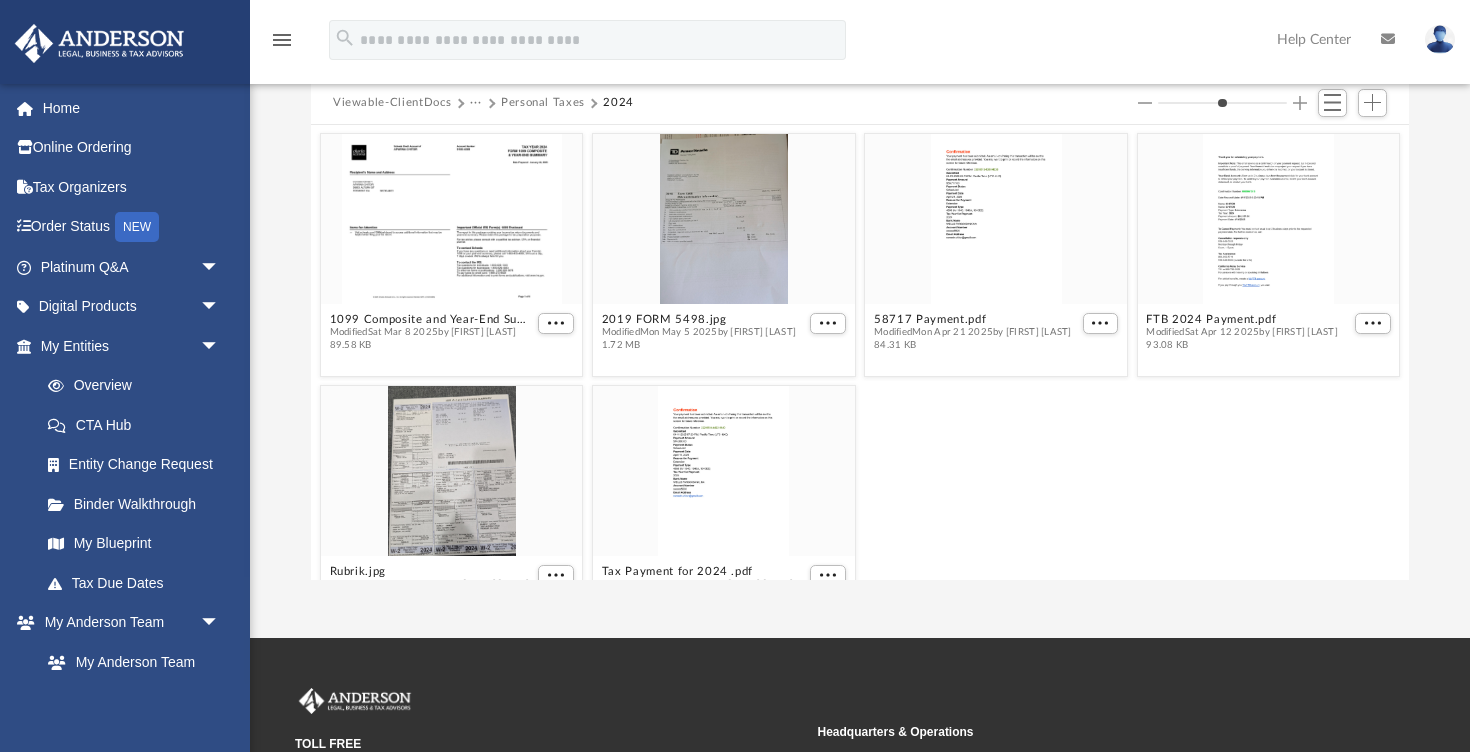 click on "Rubrik.jpg Modified  Wed Mar 12 2025  by [FIRST] [LAST] 2.76 MB Tax Payment for 2024 .pdf Modified  Sat Apr 12 2025  by [FIRST] [LAST] 103.38 KB" at bounding box center [859, 507] 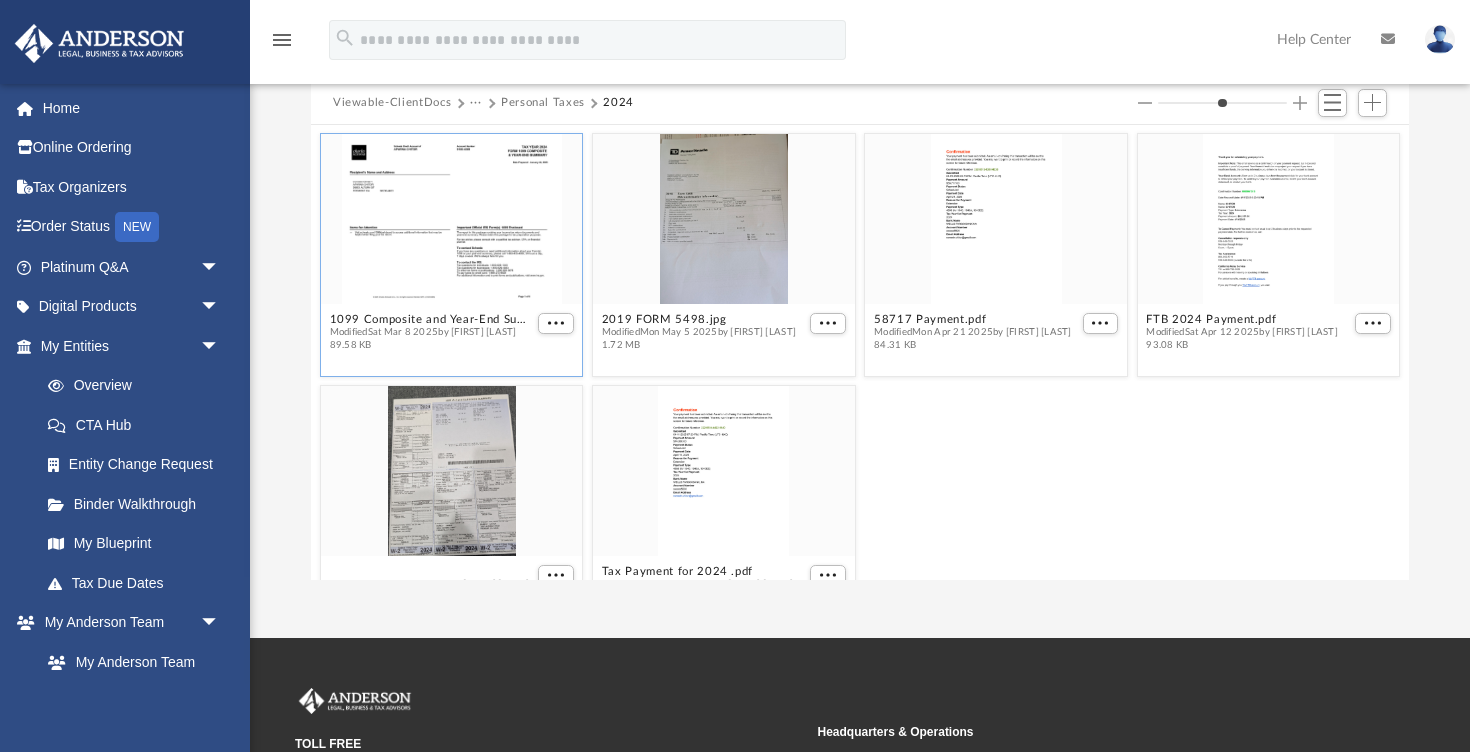 scroll, scrollTop: 0, scrollLeft: 0, axis: both 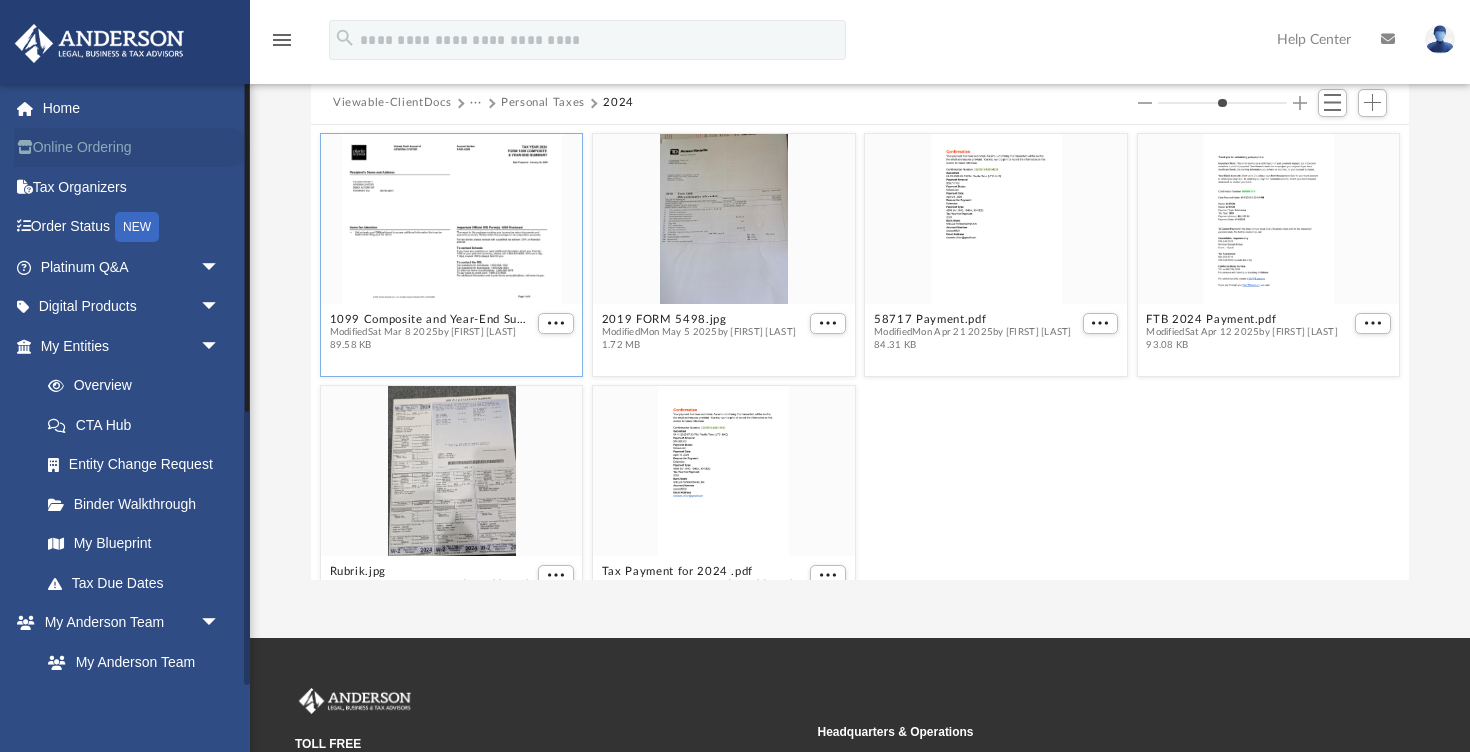 click on "Online Ordering" at bounding box center (132, 148) 